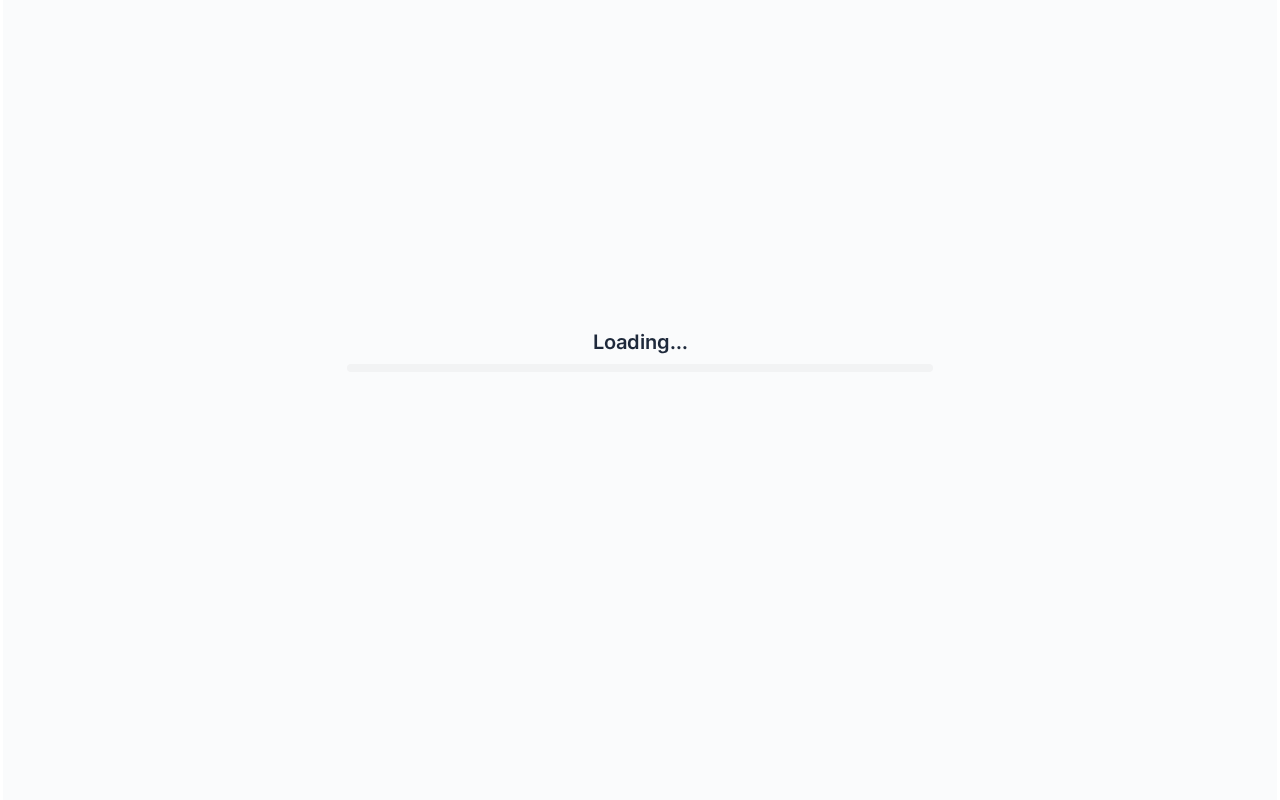 scroll, scrollTop: 0, scrollLeft: 0, axis: both 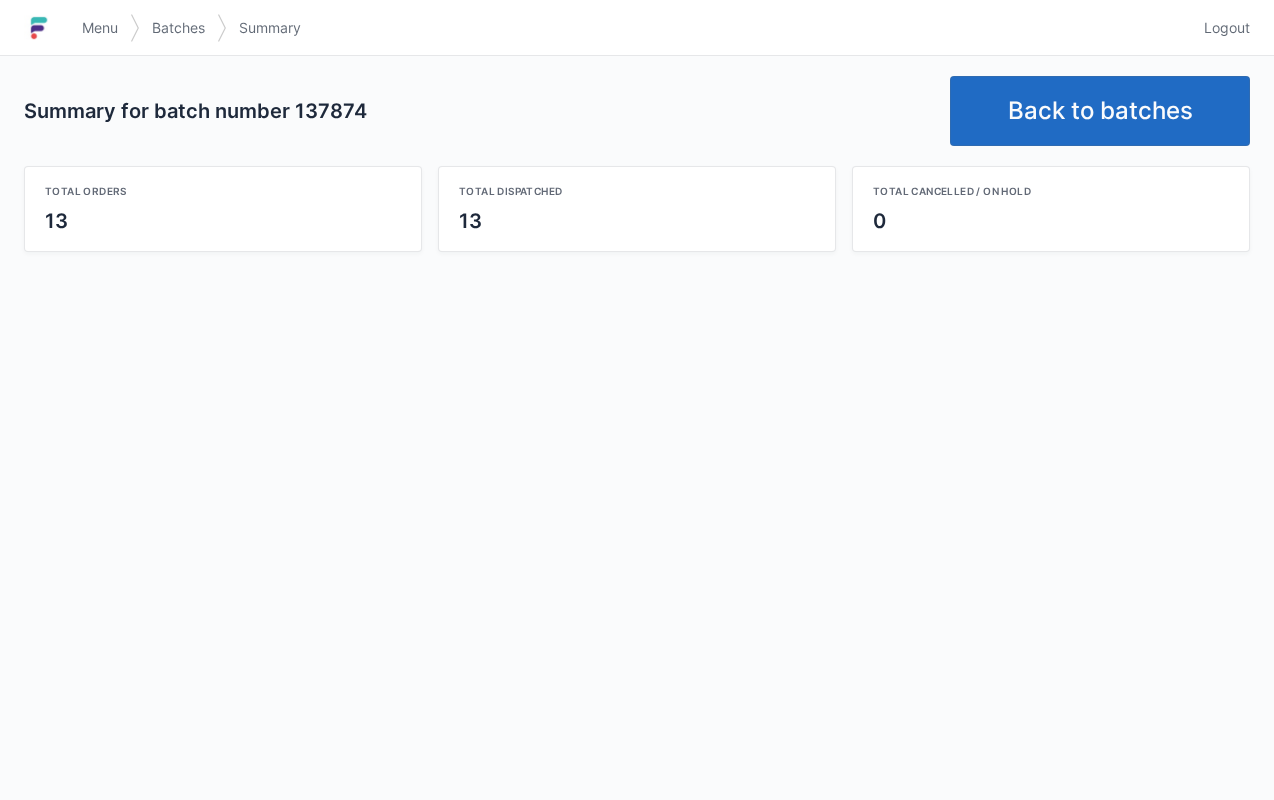 click on "Back to batches" at bounding box center (1100, 111) 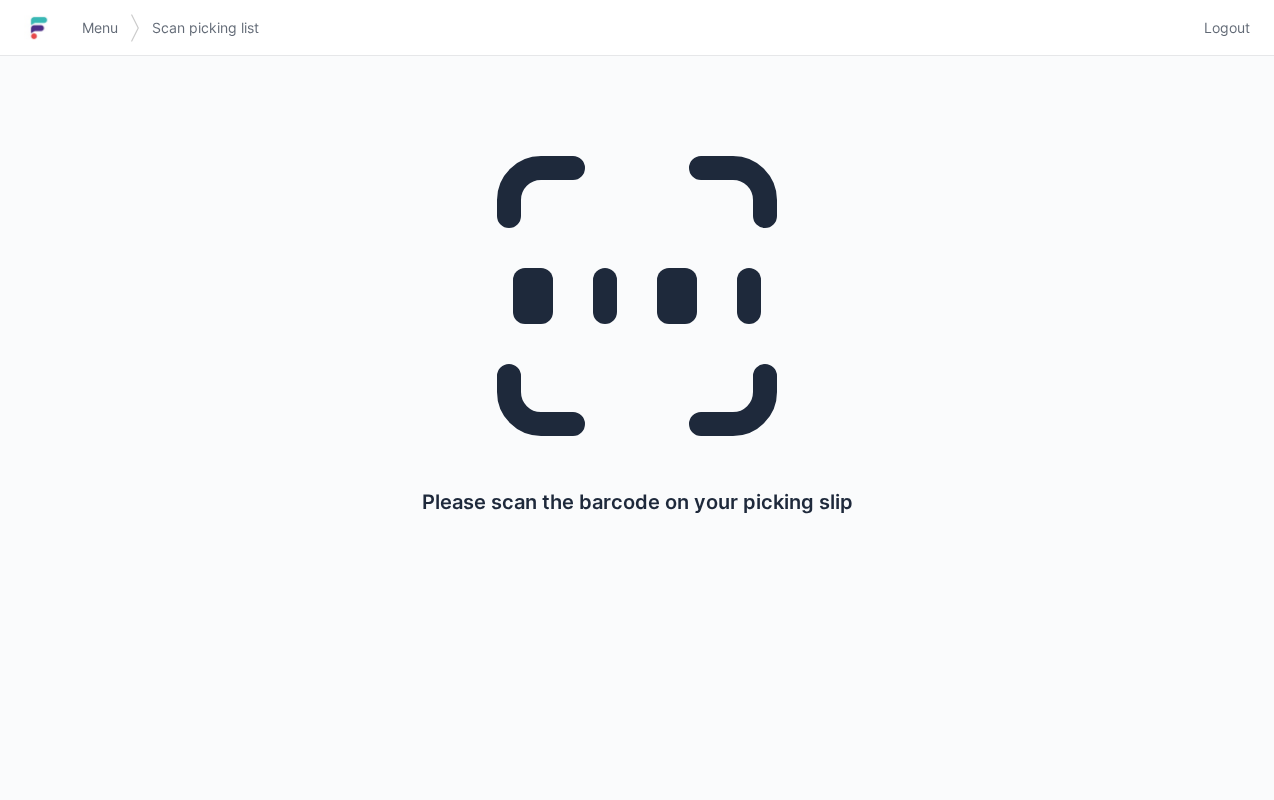 scroll, scrollTop: 0, scrollLeft: 0, axis: both 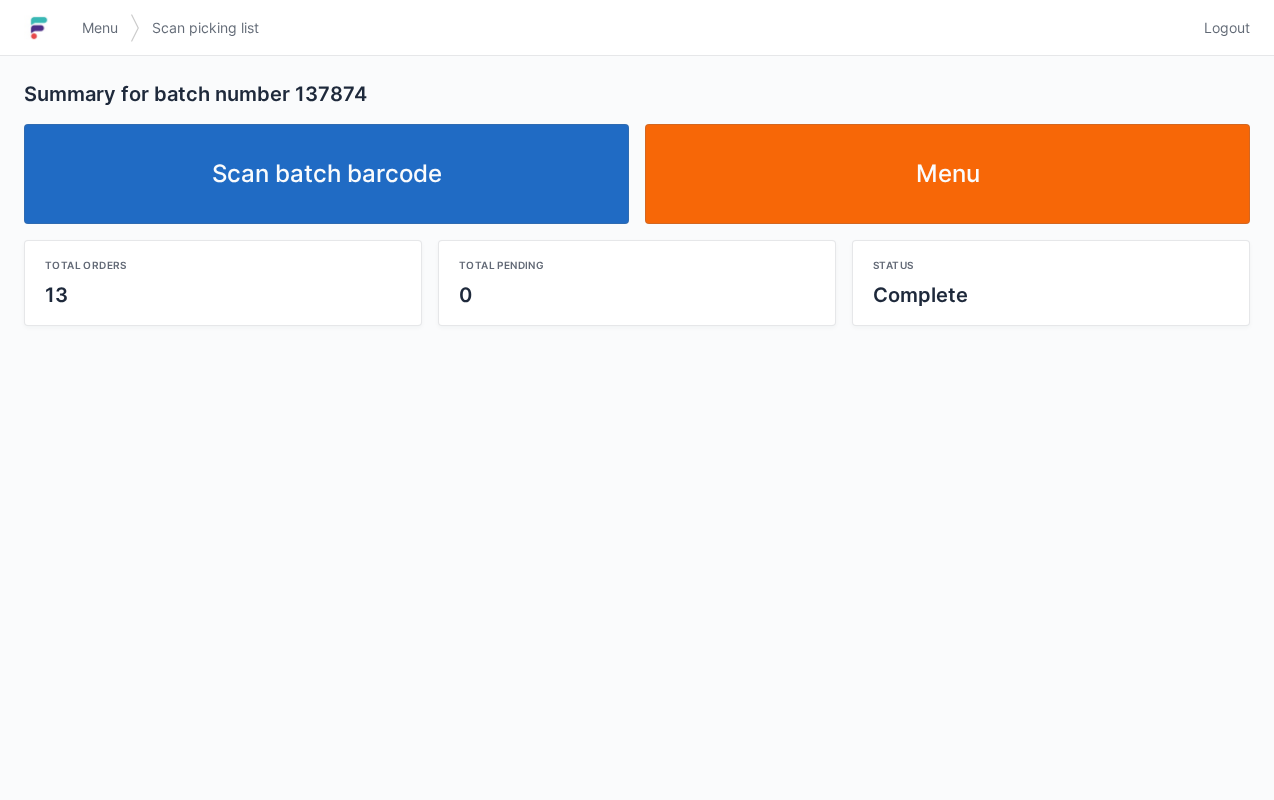 click on "Scan batch barcode" at bounding box center [326, 174] 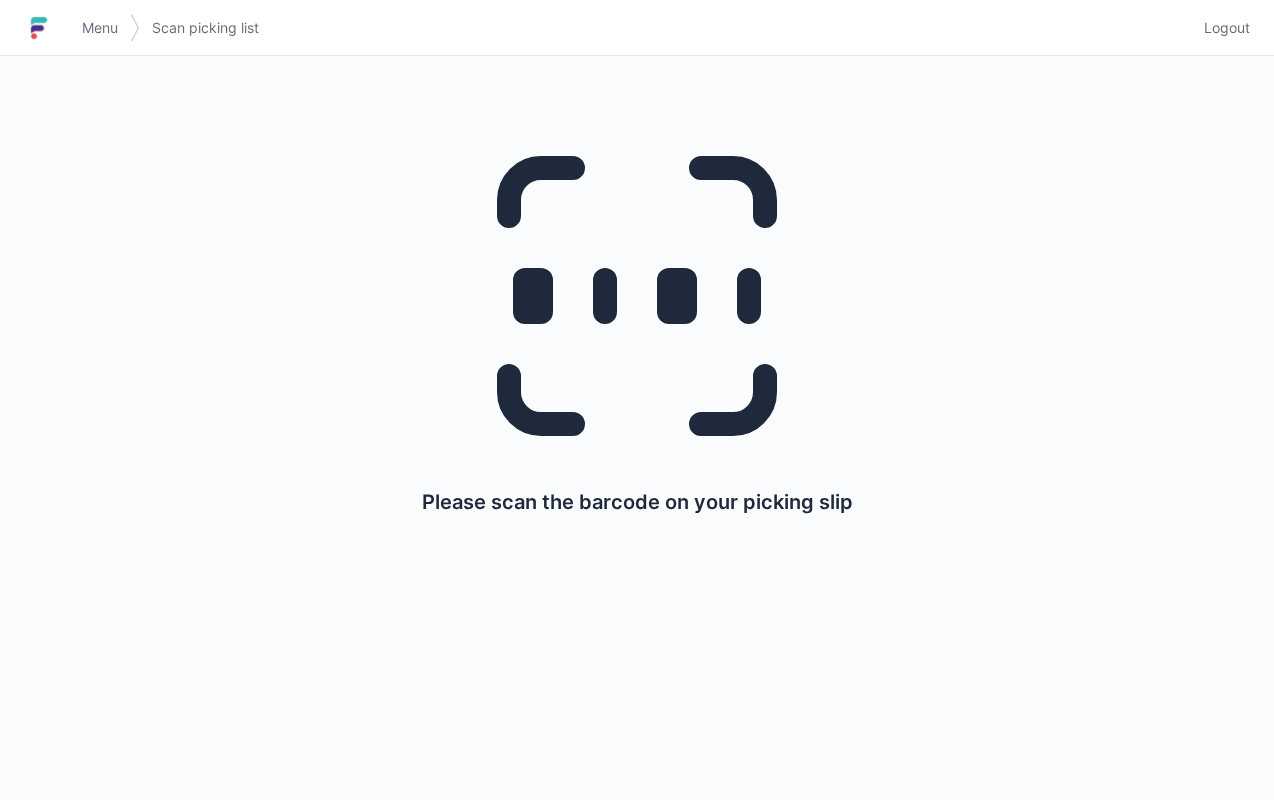 scroll, scrollTop: 0, scrollLeft: 0, axis: both 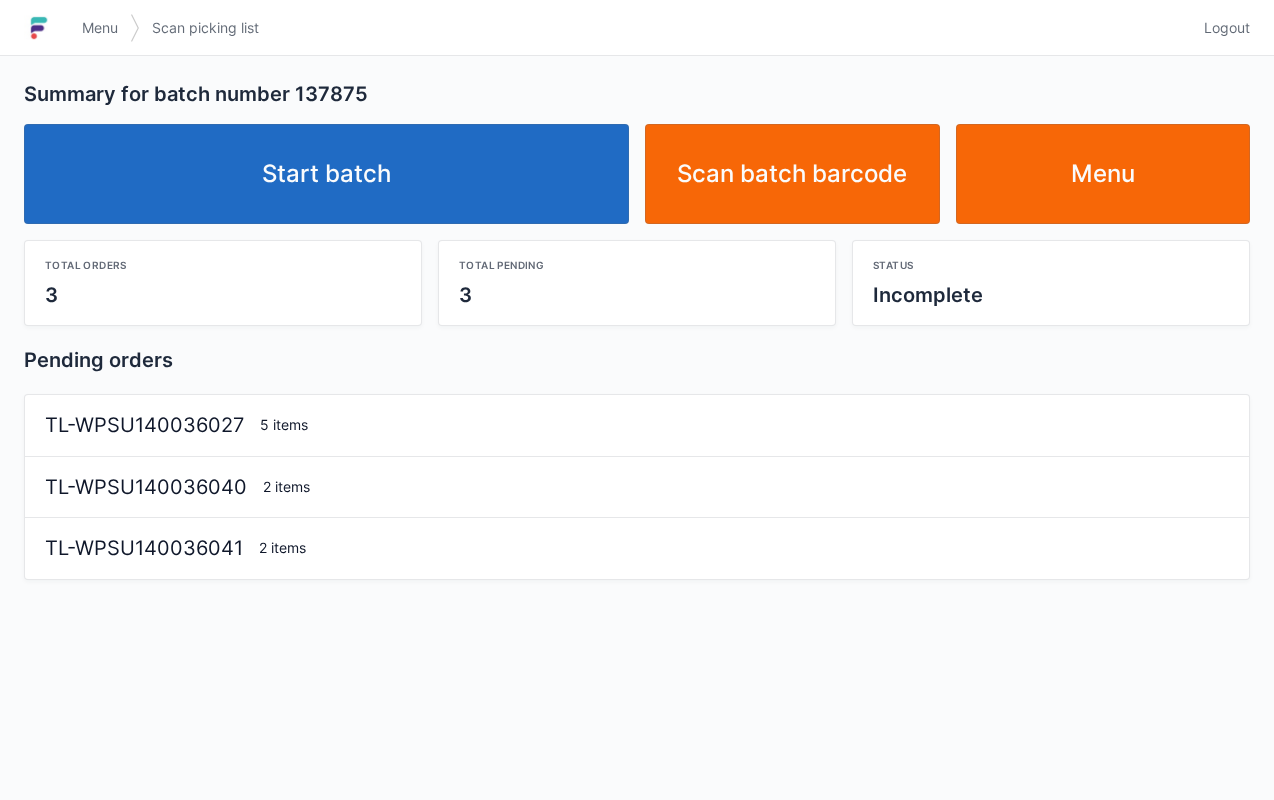 click on "Start batch" at bounding box center [326, 174] 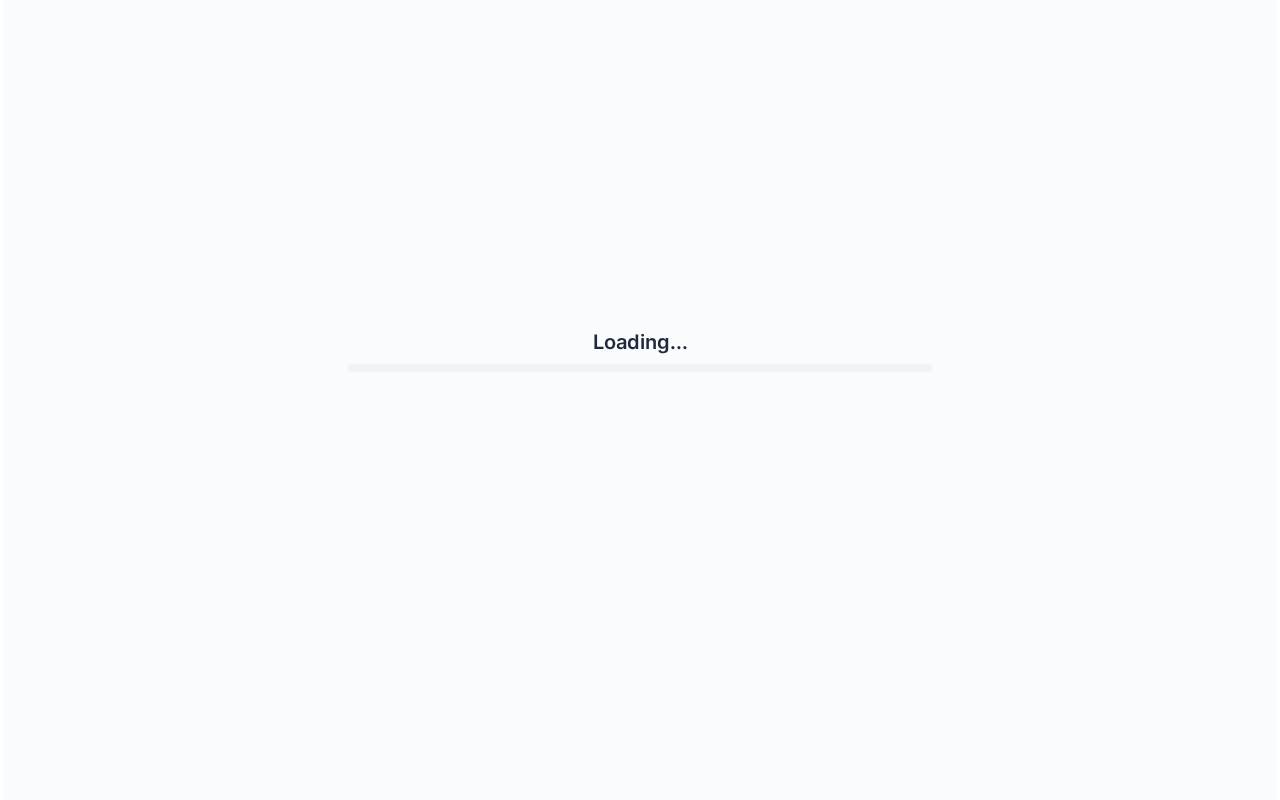 scroll, scrollTop: 0, scrollLeft: 0, axis: both 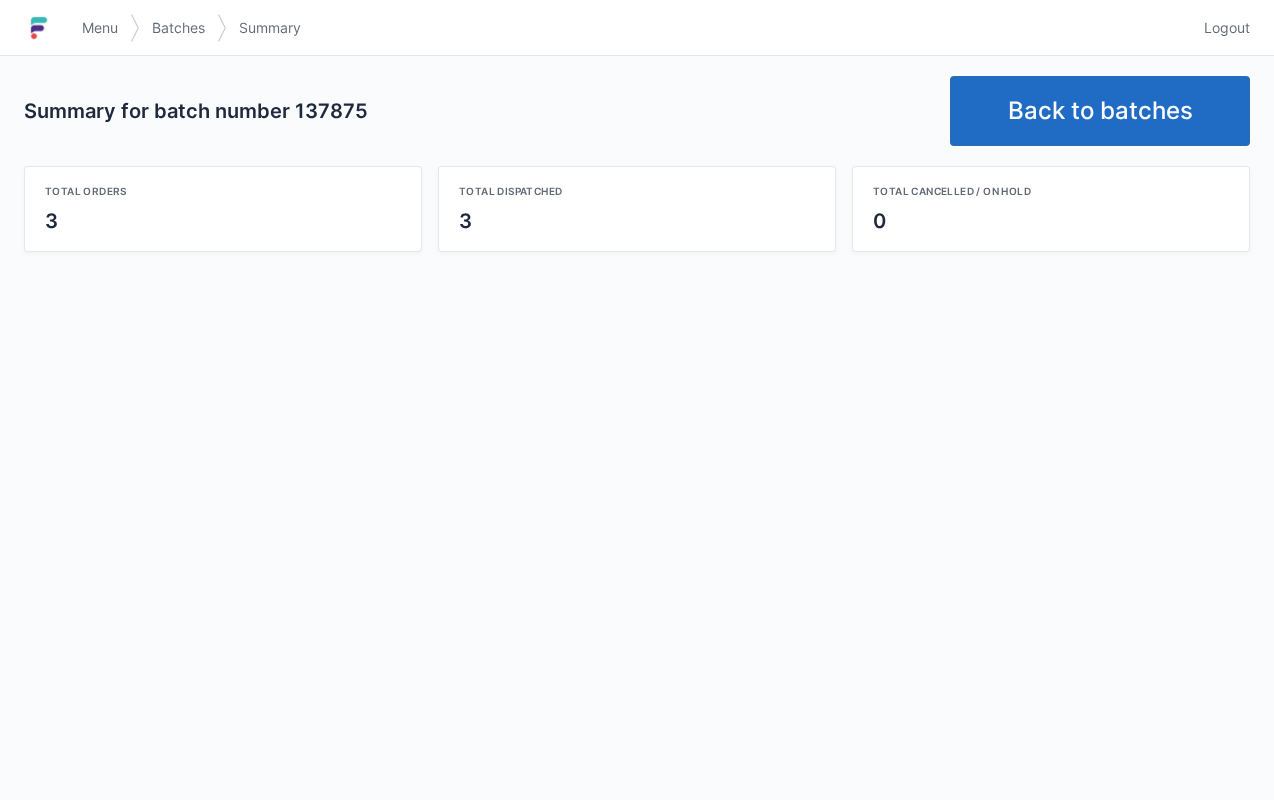 click on "Back to batches" at bounding box center (1100, 111) 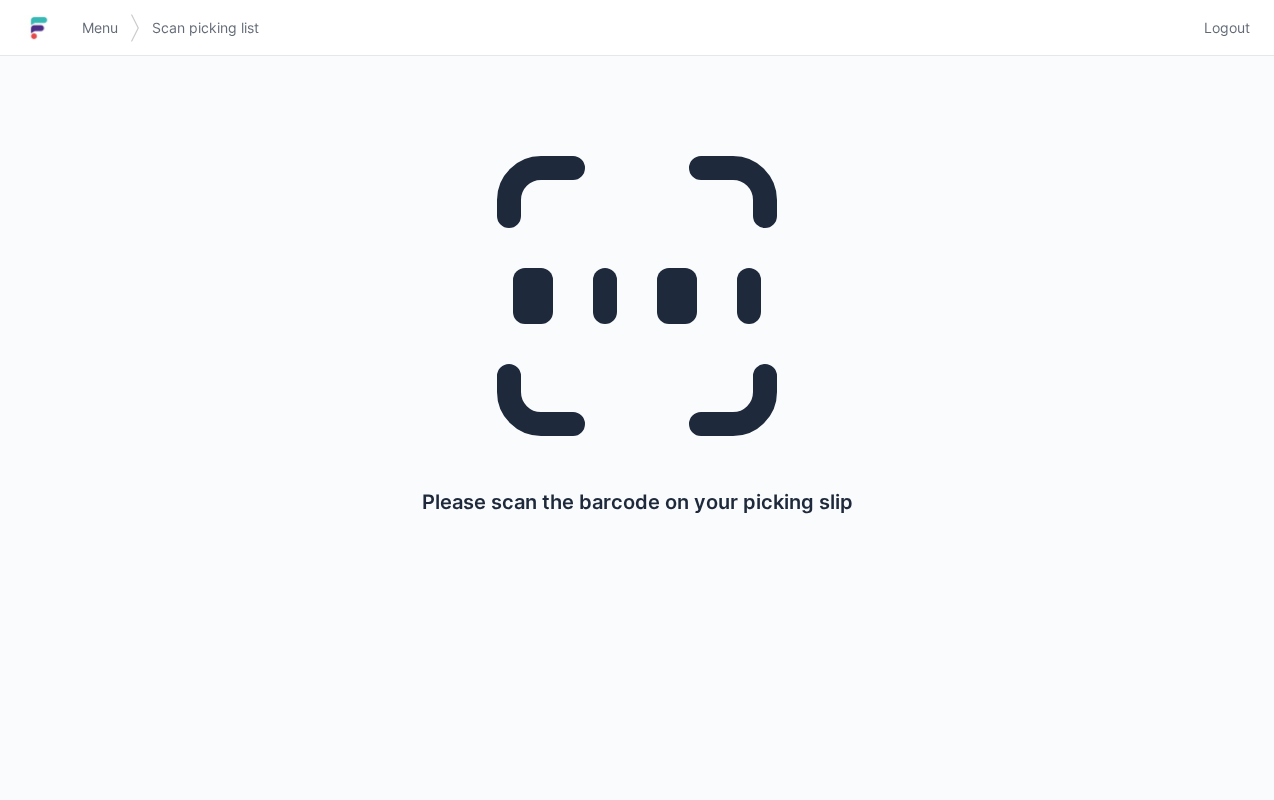 scroll, scrollTop: 0, scrollLeft: 0, axis: both 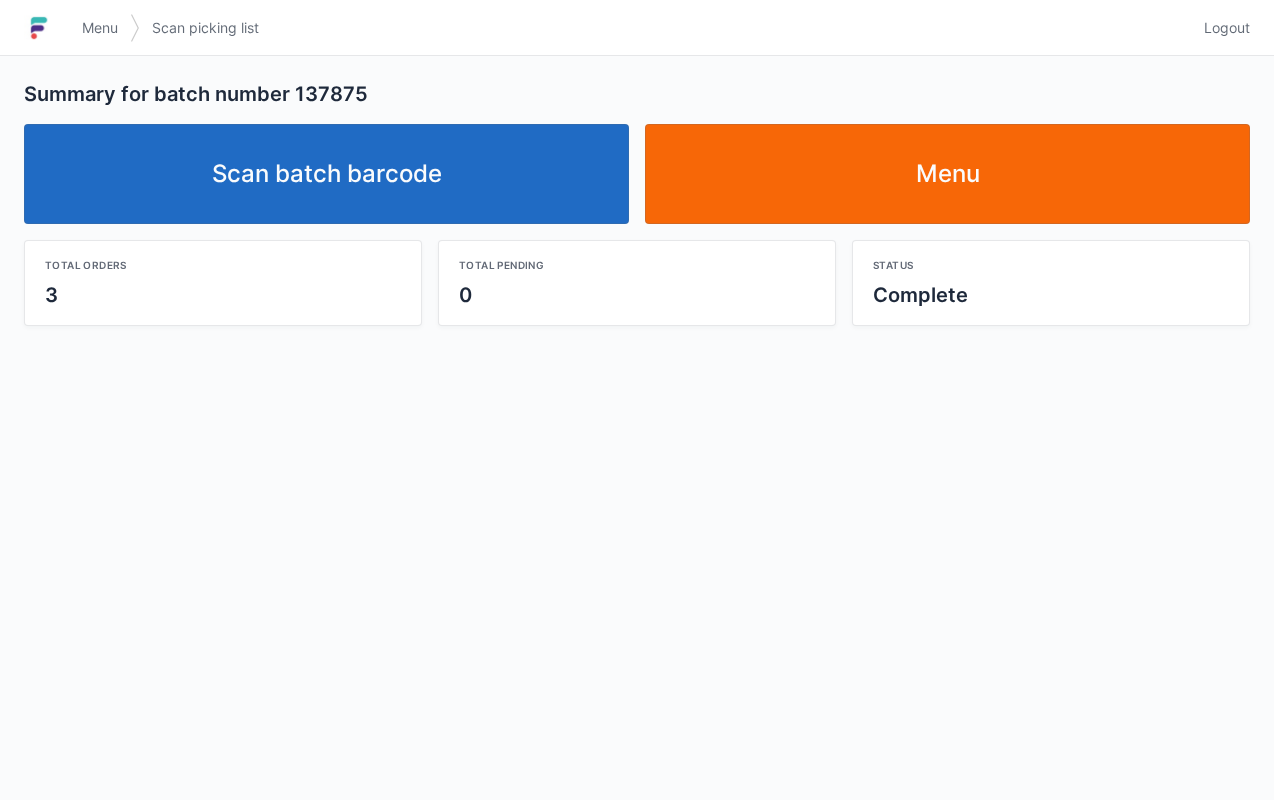 click on "Scan batch barcode" at bounding box center (326, 174) 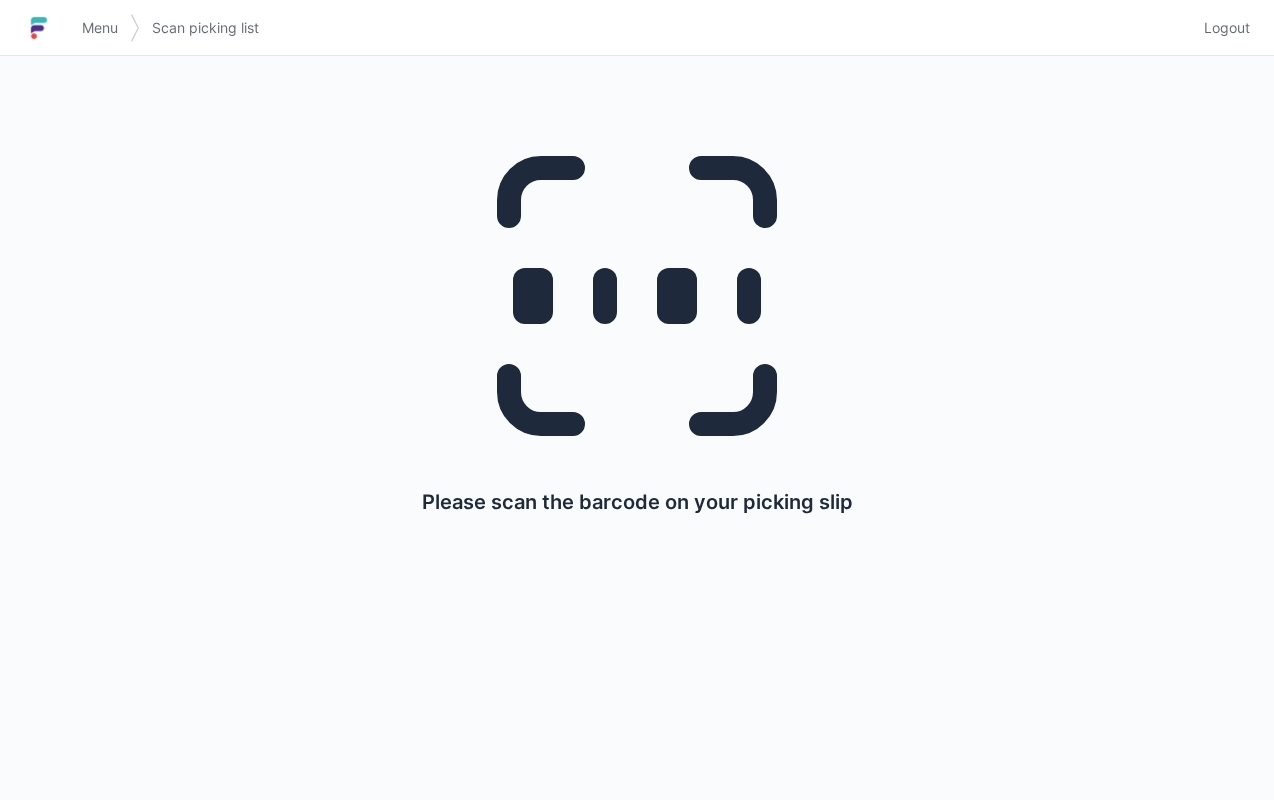 scroll, scrollTop: 0, scrollLeft: 0, axis: both 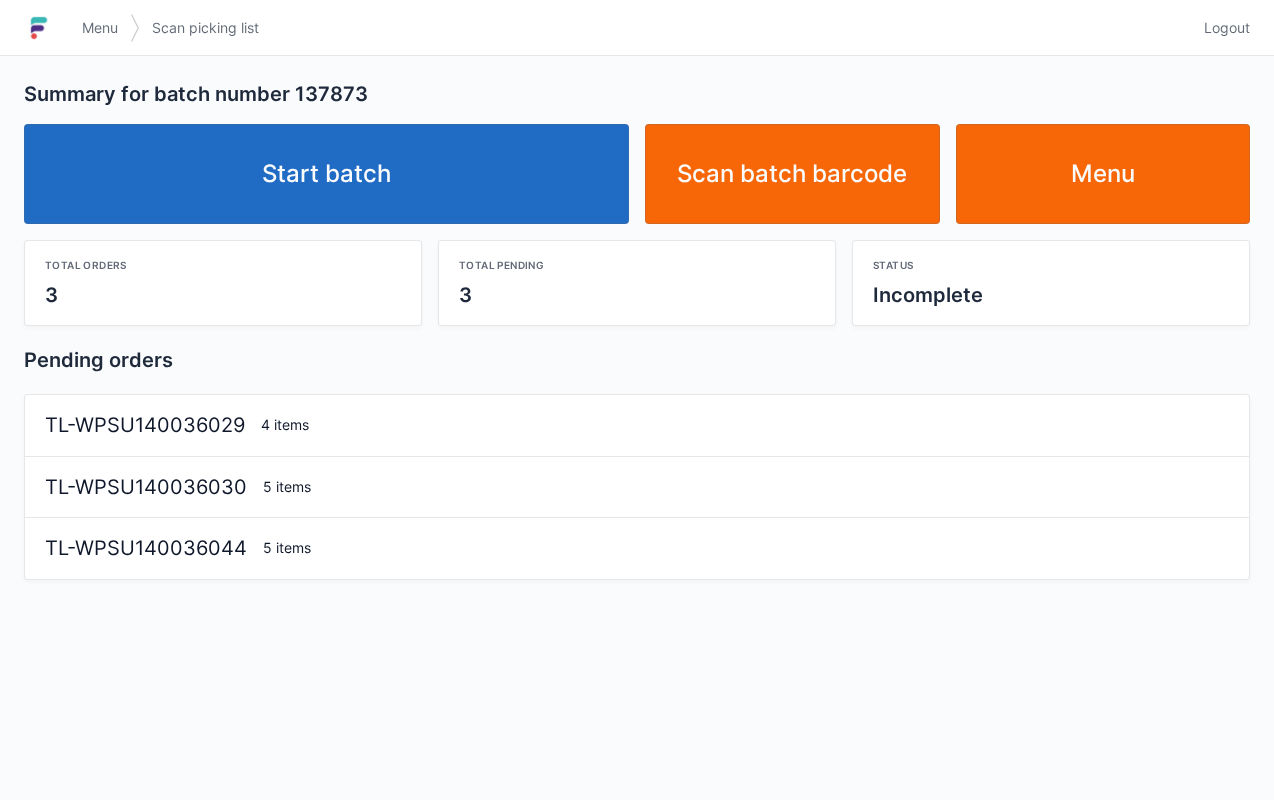 click on "Start batch" at bounding box center [326, 174] 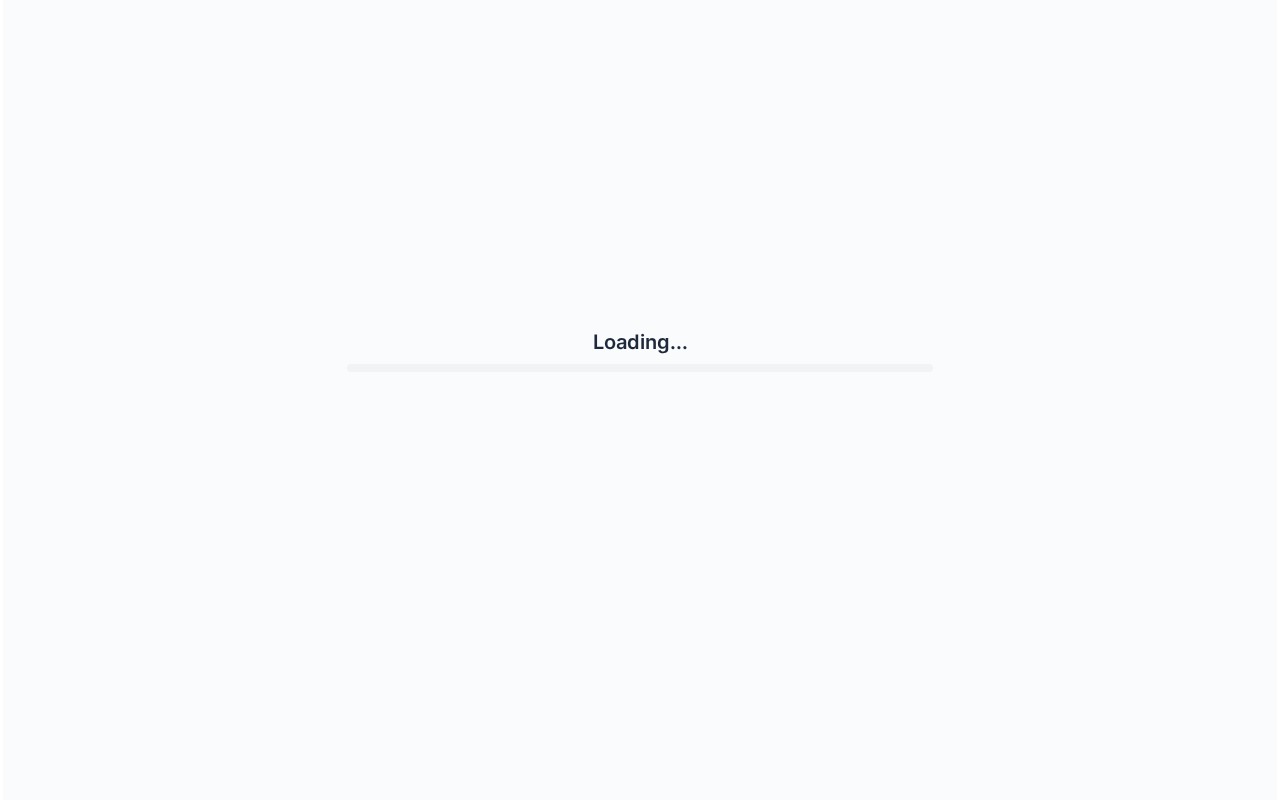 scroll, scrollTop: 0, scrollLeft: 0, axis: both 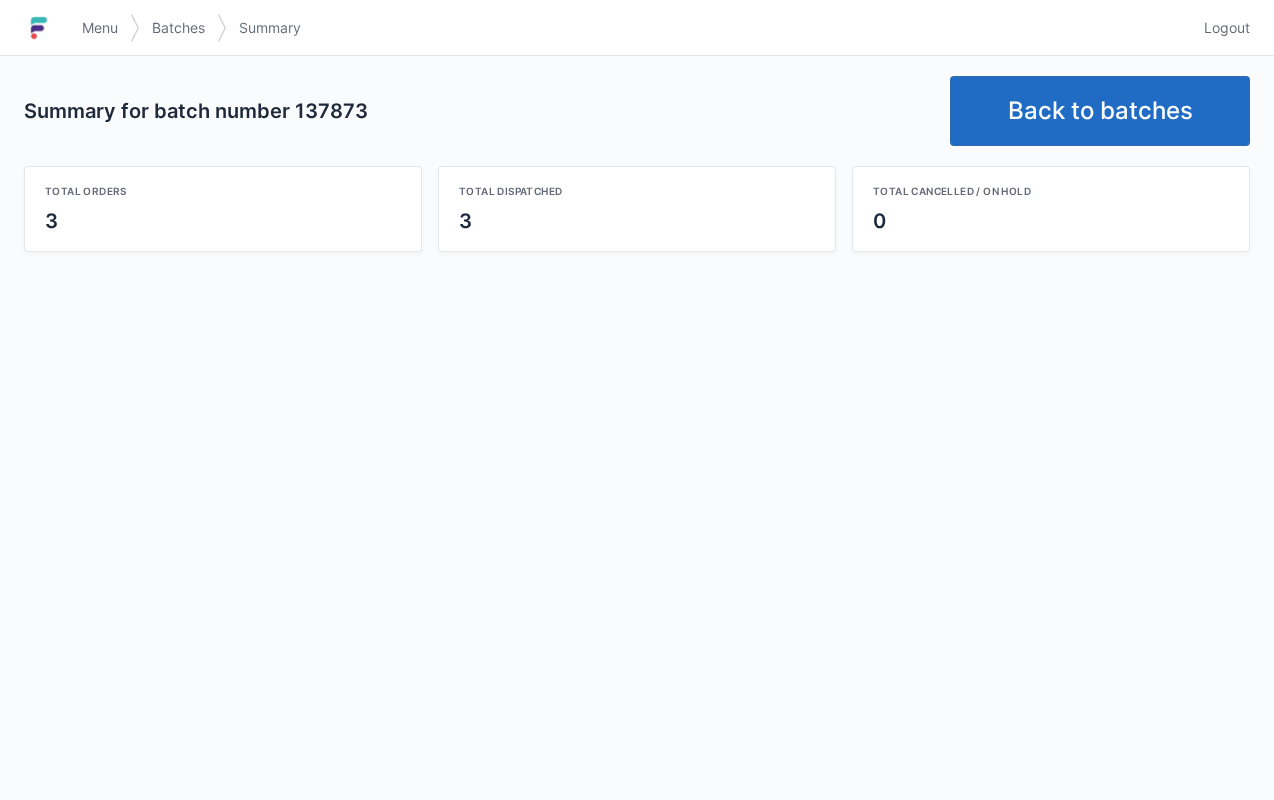 click on "Back to batches" at bounding box center (1100, 111) 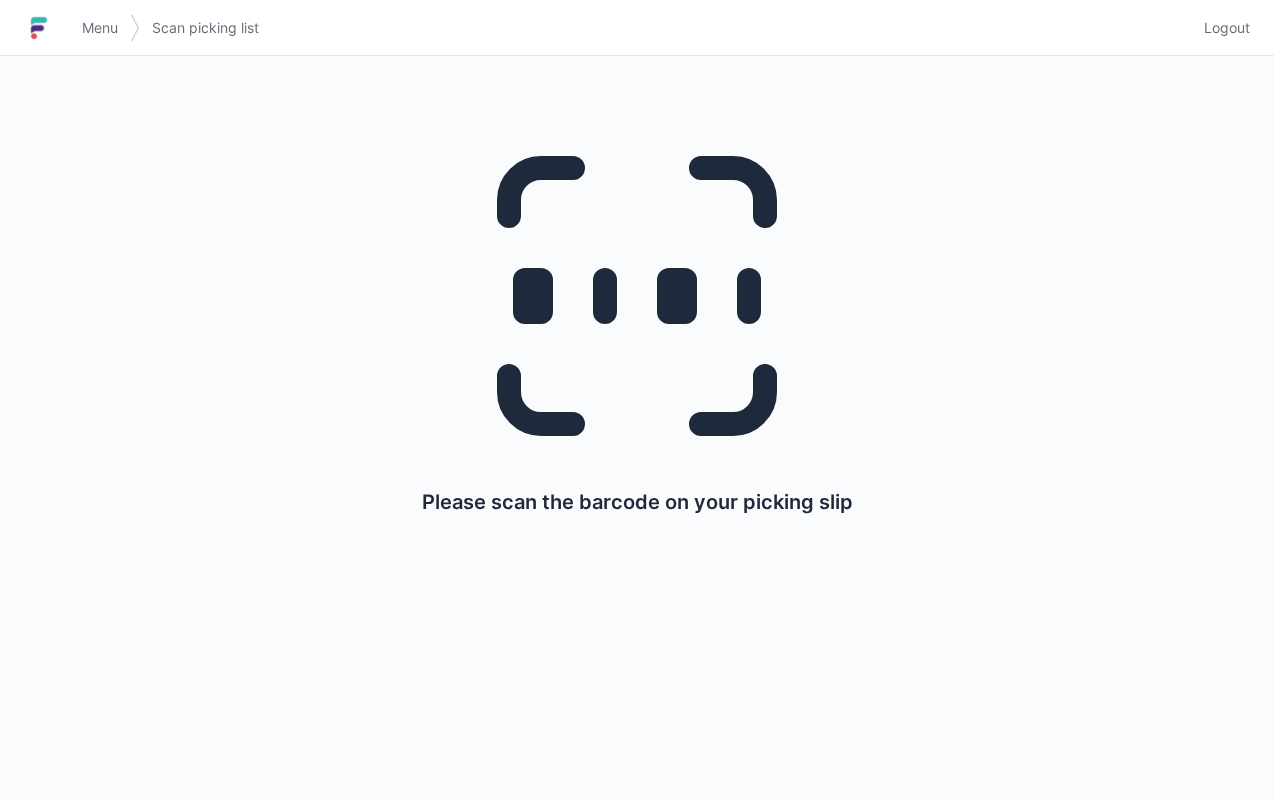 scroll, scrollTop: 0, scrollLeft: 0, axis: both 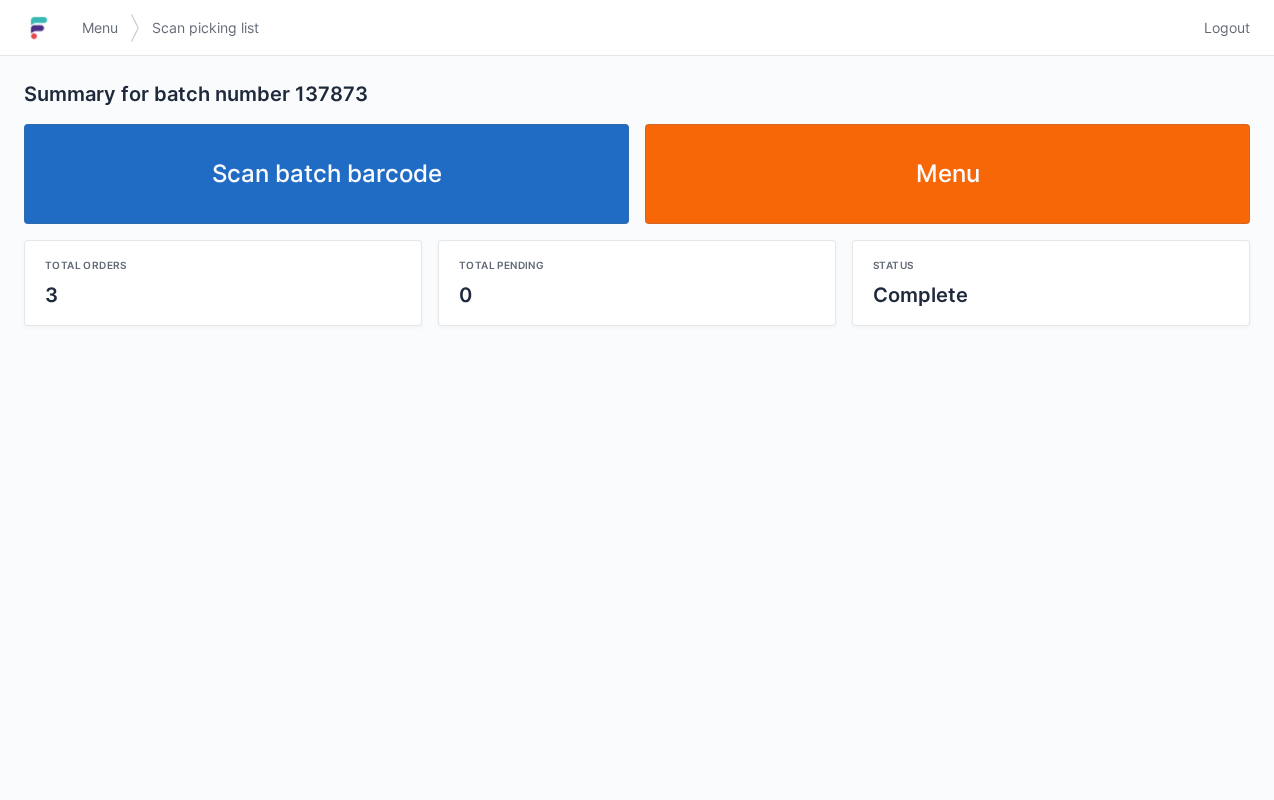 click on "Scan batch barcode" at bounding box center (326, 174) 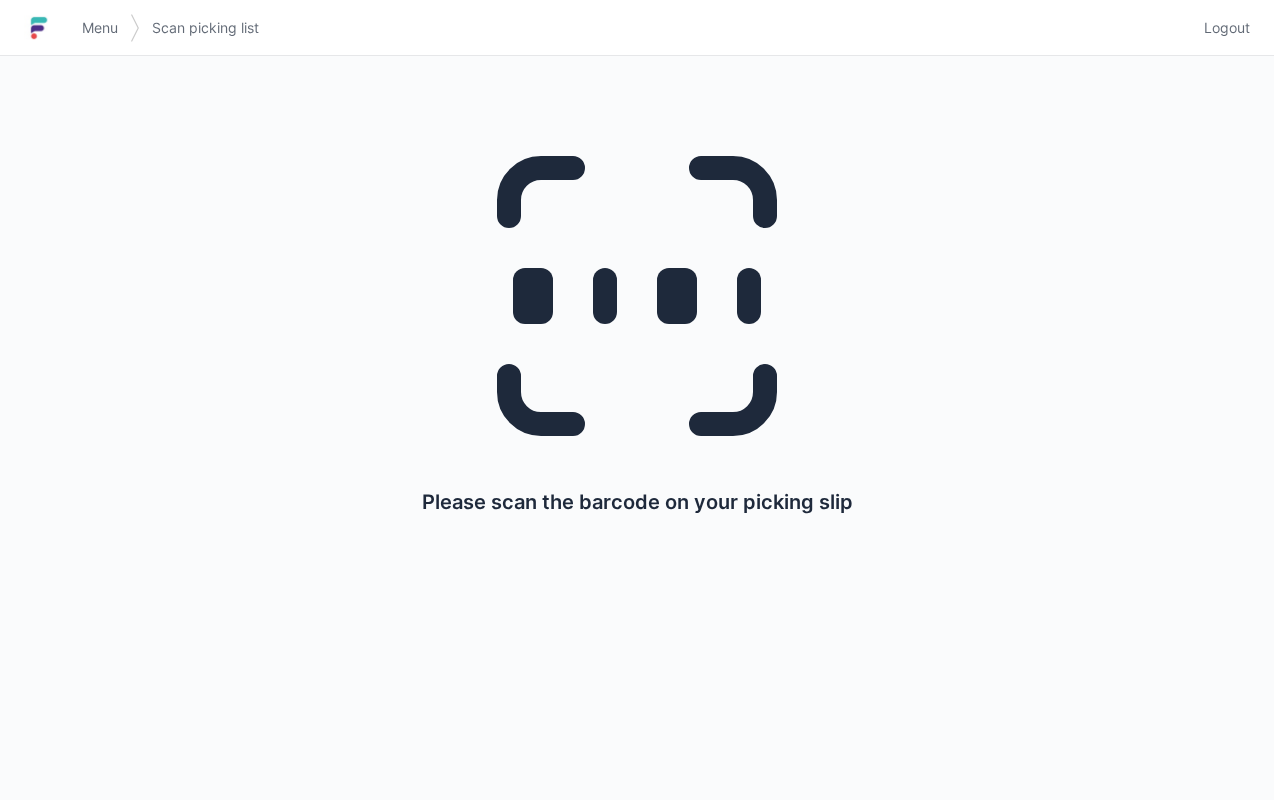scroll, scrollTop: 0, scrollLeft: 0, axis: both 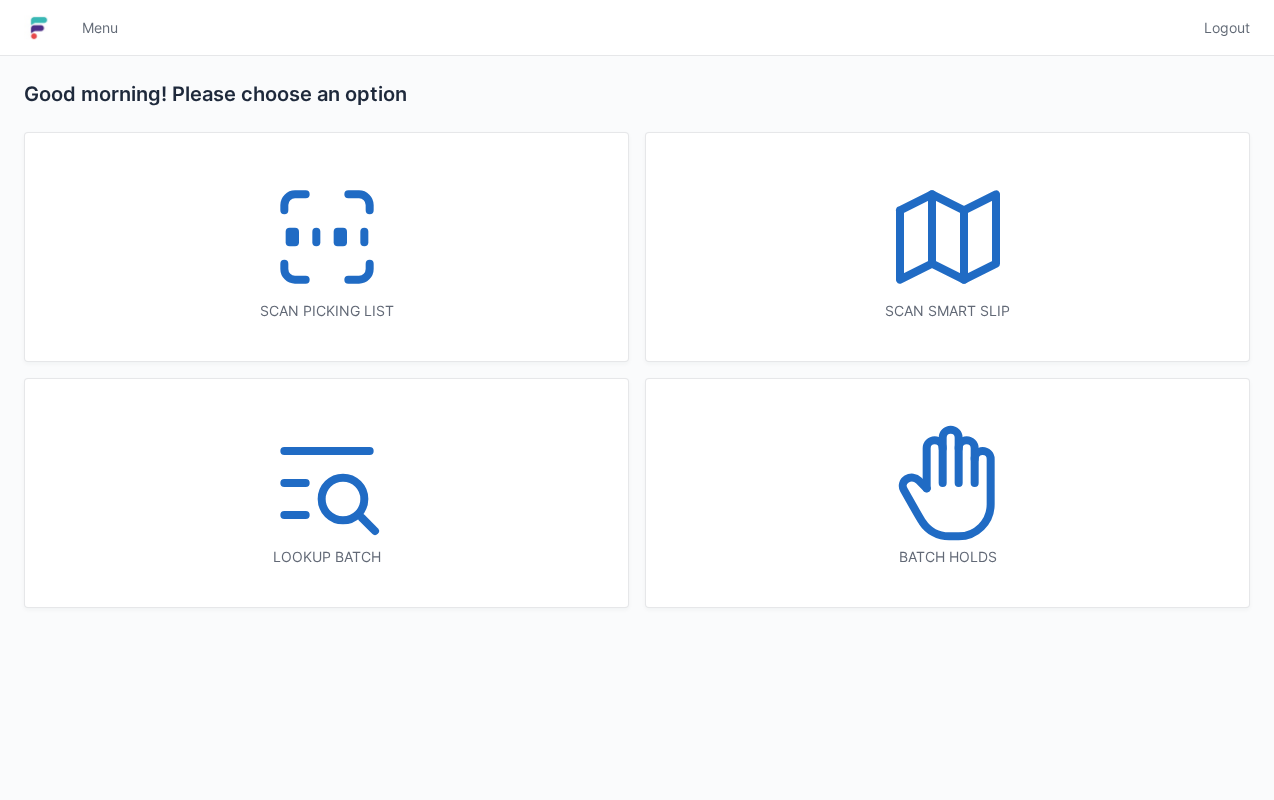 click at bounding box center (948, 483) 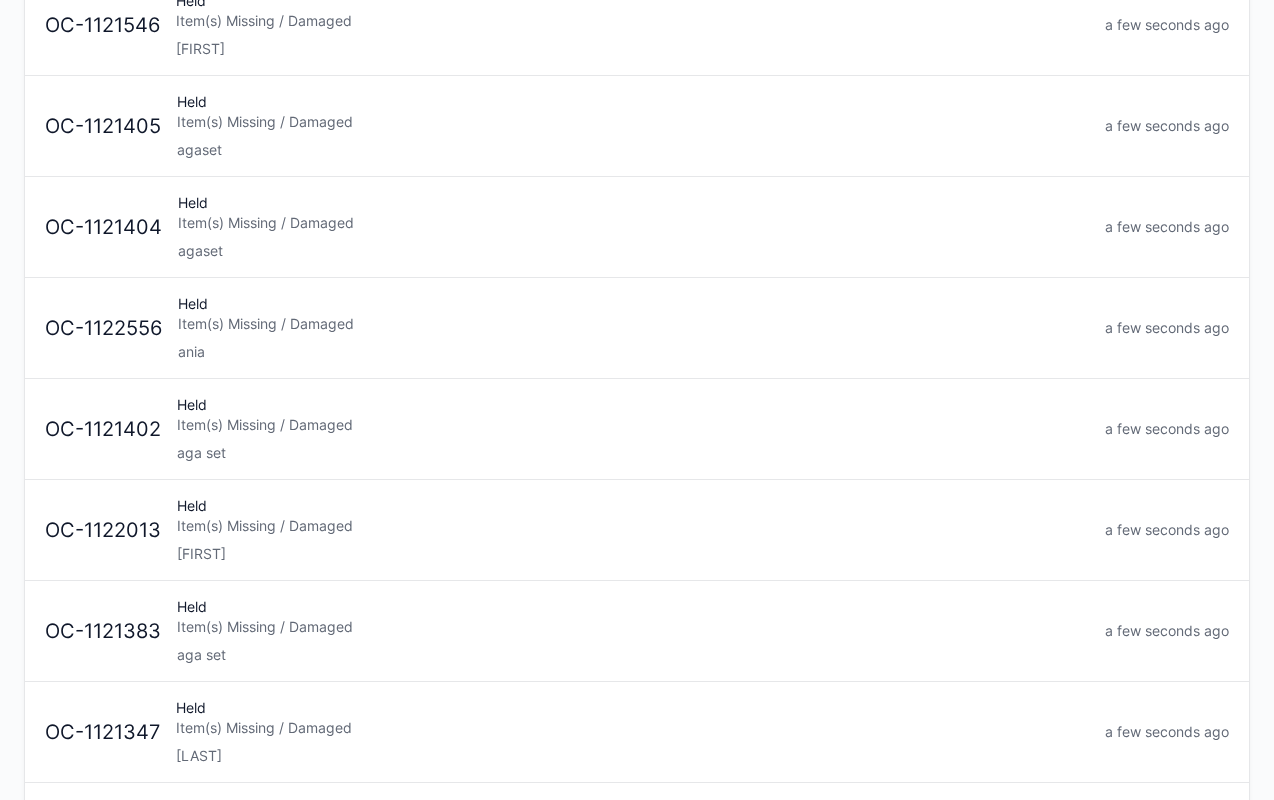 scroll, scrollTop: 0, scrollLeft: 0, axis: both 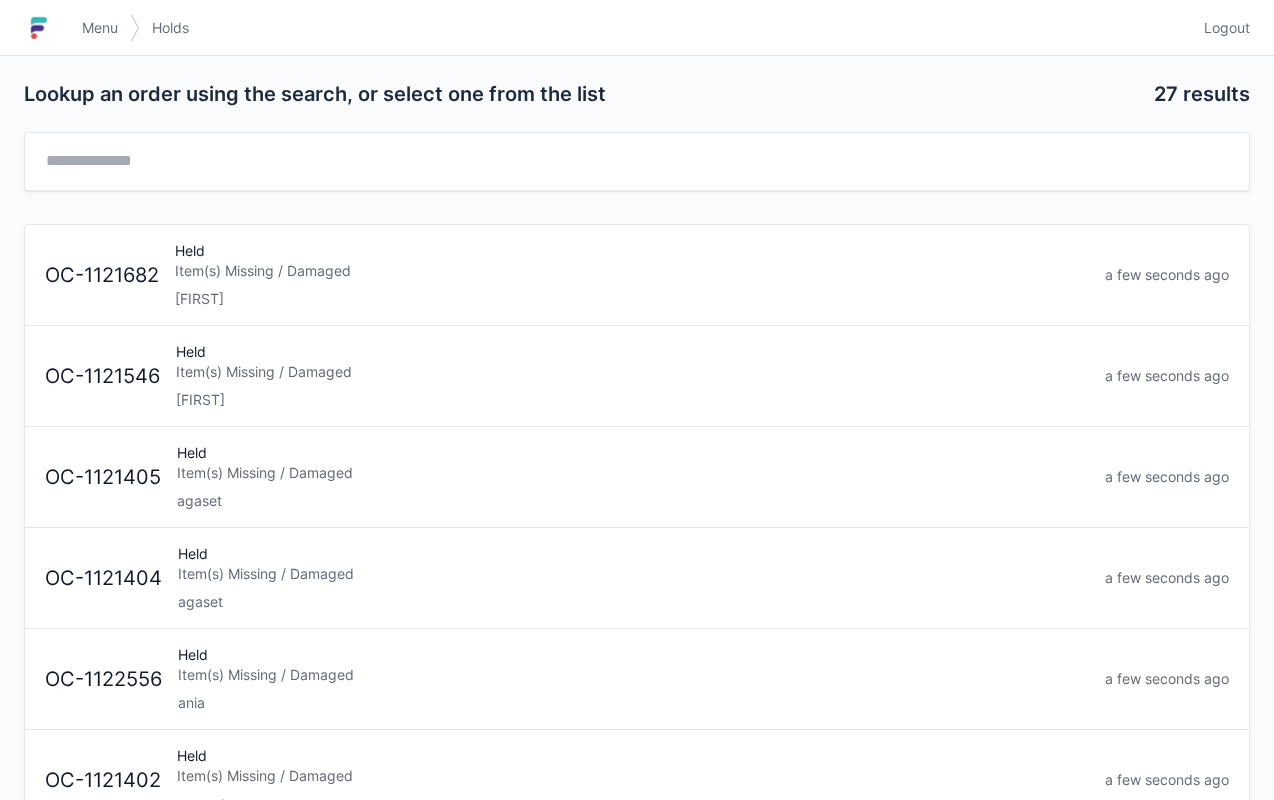 click on "Lookup an order using the search, or select one from the list  27 results  OC-1121682  Held  Item(s) Missing / Damaged [FIRST] a few seconds ago OC-1121546  Held  Item(s) Missing / Damaged [FIRST] a few seconds ago OC-1121405  Held  Item(s) Missing / Damaged [FIRST] a few seconds ago OC-1121404  Held  Item(s) Missing / Damaged [FIRST] a few seconds ago OC-1122556  Held  Item(s) Missing / Damaged [FIRST] a few seconds ago OC-1121402  Held  Item(s) Missing / Damaged [FIRST] a few seconds ago OC-1122013  Held  Item(s) Missing / Damaged [FIRST] a few seconds ago OC-1121383  Held  Item(s) Missing / Damaged [FIRST] a few seconds ago OC-1121347  Held  Item(s) Missing / Damaged [FIRST] a few seconds ago OC-1121339  Held  Item(s) Missing / Damaged [FIRST] a few seconds ago OC-1121338  Held  Item(s) Missing / Damaged [FIRST] a few seconds ago OC-1121327  Held  Item(s) Missing / Damaged [FIRST] a few seconds ago OC-1119077  Held  Item(s) Missing / Damaged [FIRST] a few seconds ago OC-1118818  Held  Item(s) Missing / Damaged [FIRST] OC-1118655 [FIRST]" at bounding box center [637, 1664] 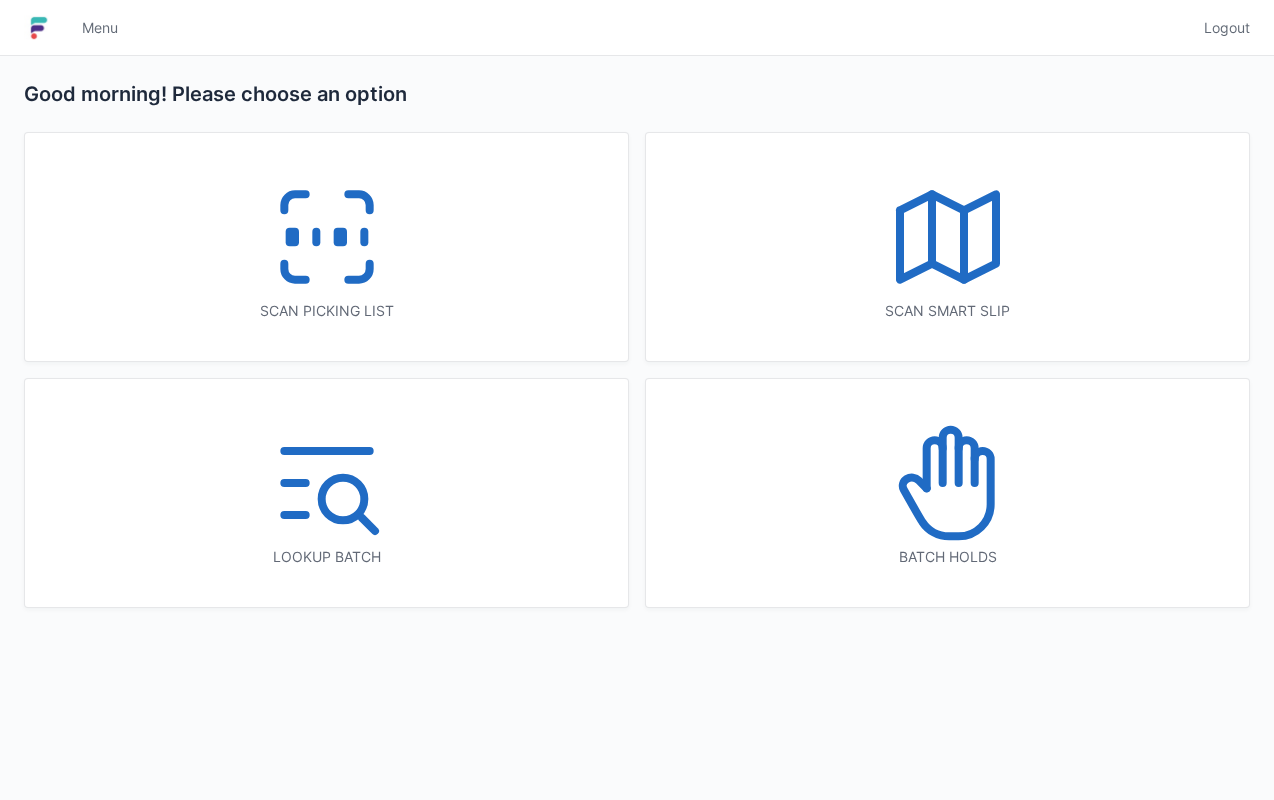 scroll, scrollTop: 0, scrollLeft: 0, axis: both 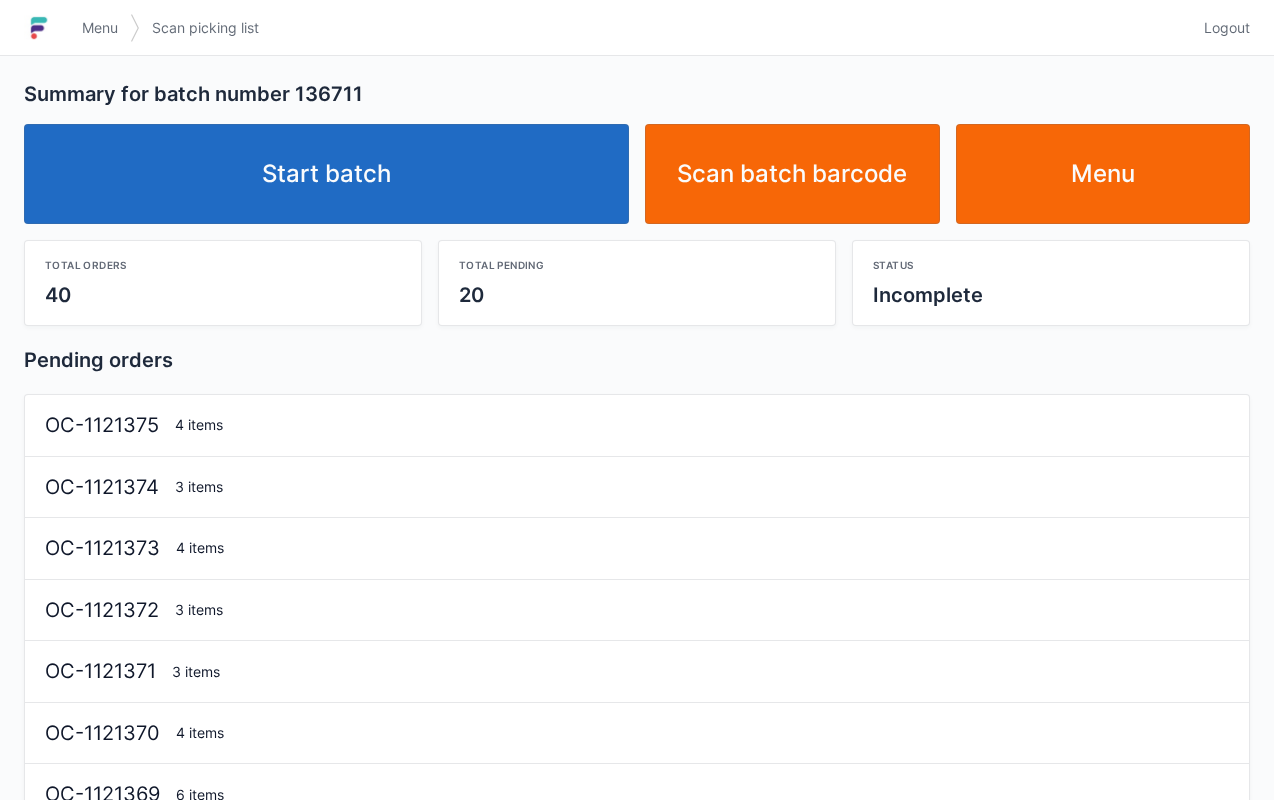 click on "Start batch" at bounding box center [326, 174] 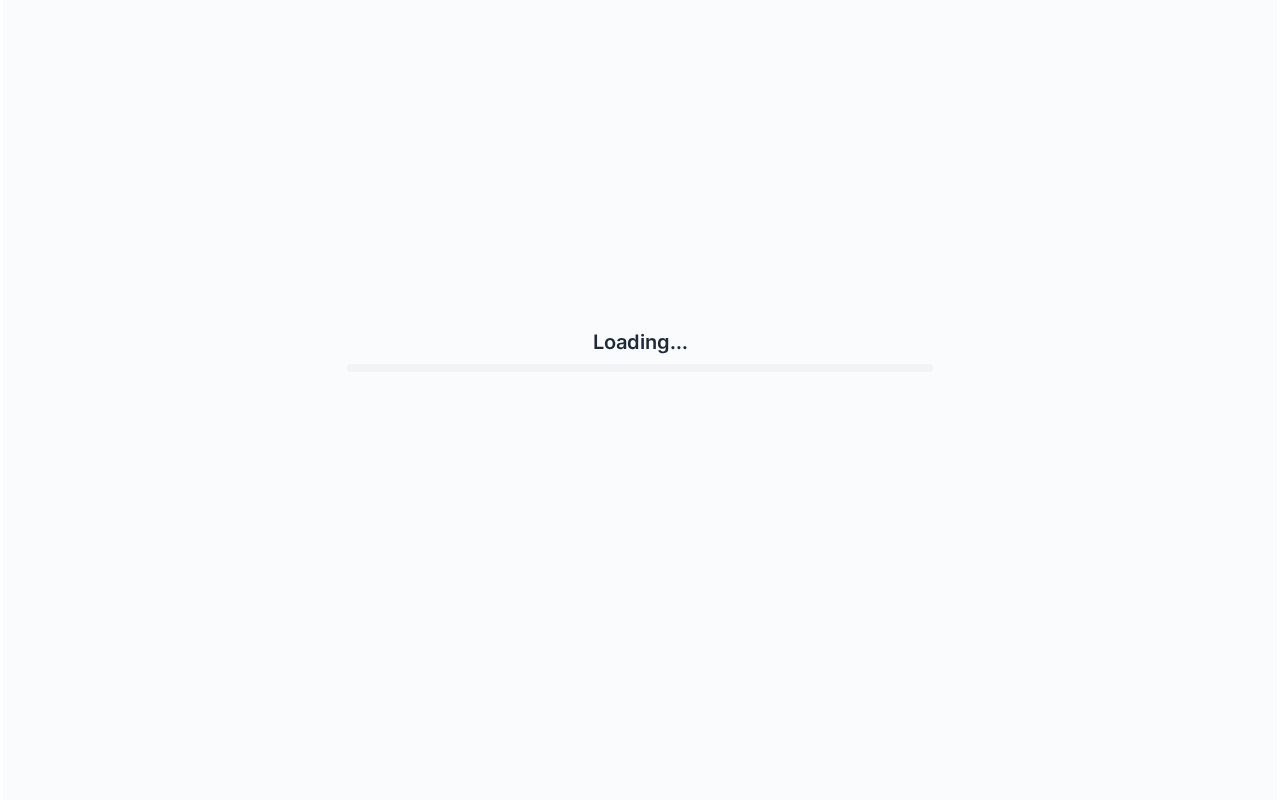 scroll, scrollTop: 0, scrollLeft: 0, axis: both 